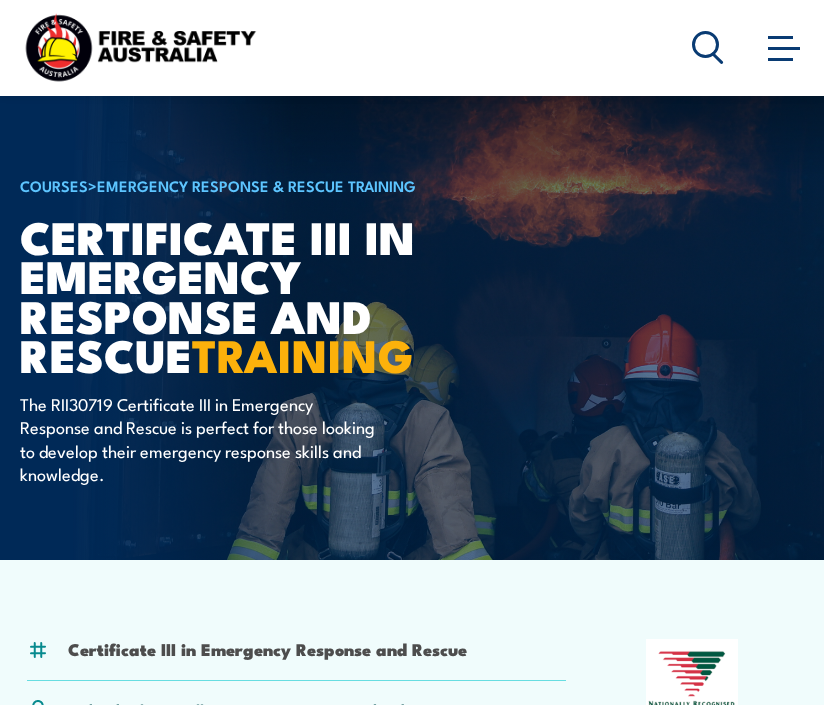 scroll, scrollTop: 1914, scrollLeft: 0, axis: vertical 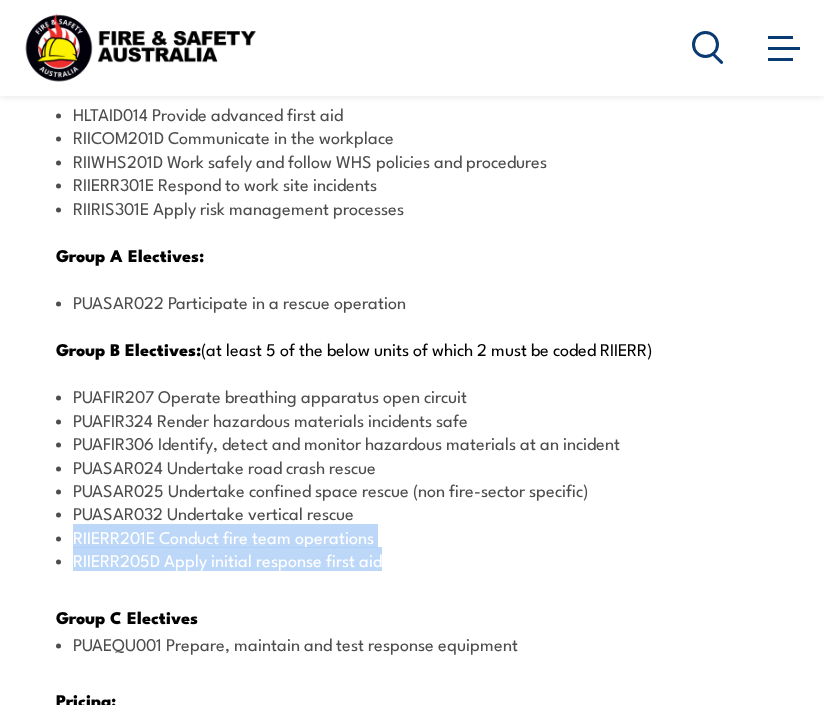 drag, startPoint x: 387, startPoint y: 486, endPoint x: 74, endPoint y: 461, distance: 313.99683 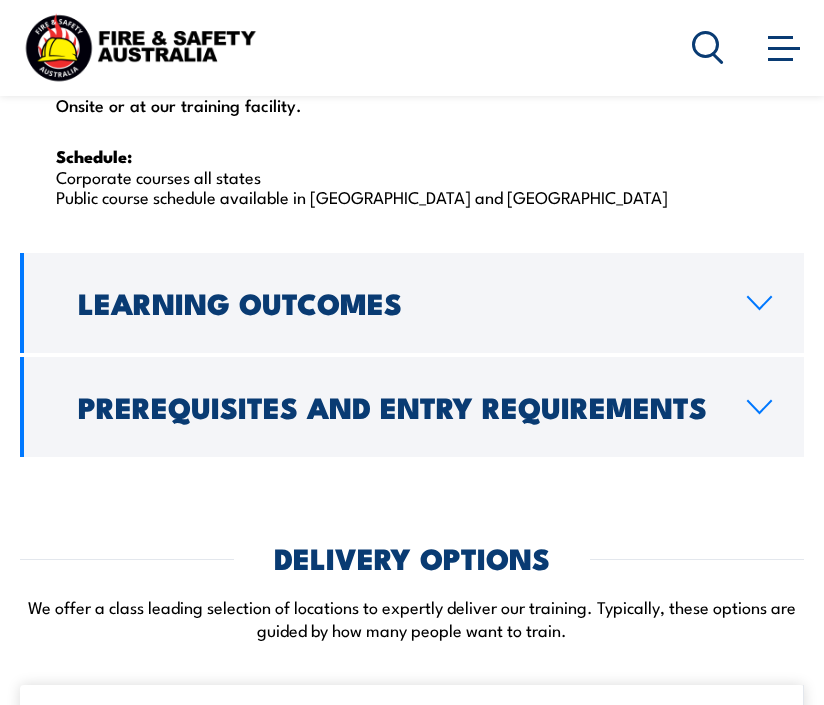 scroll, scrollTop: 3800, scrollLeft: 0, axis: vertical 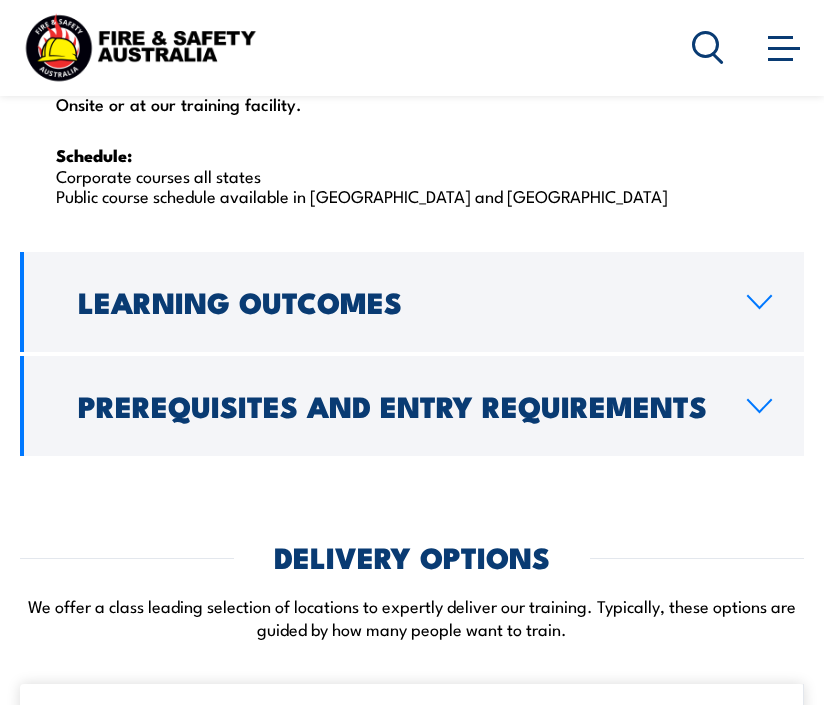 click 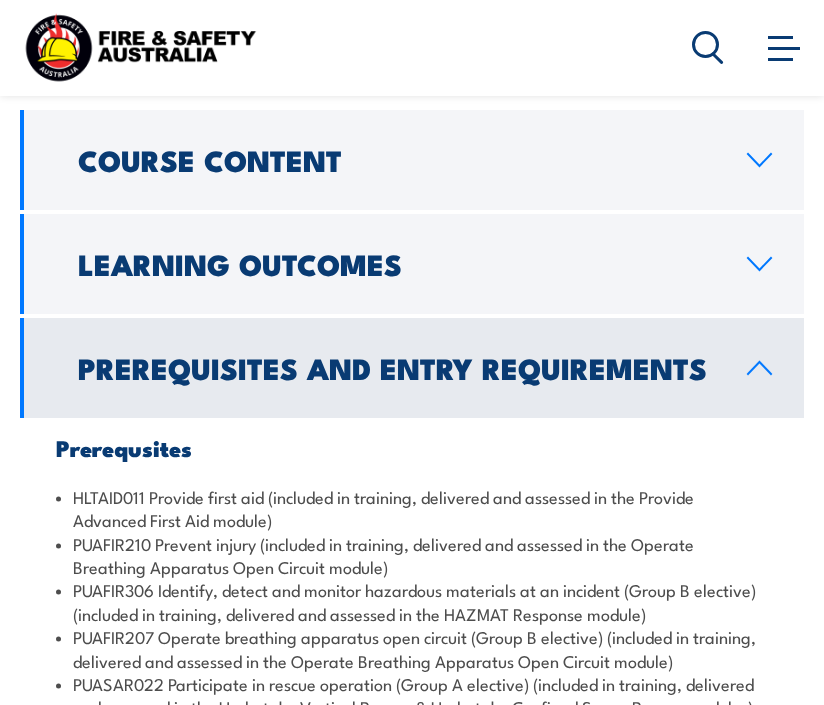 scroll, scrollTop: 2316, scrollLeft: 0, axis: vertical 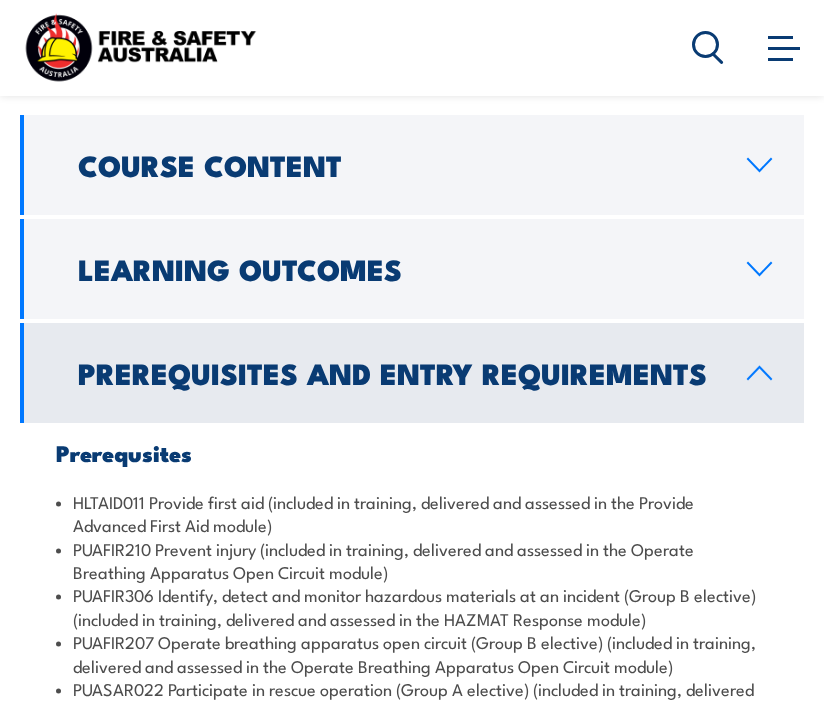 click on "Prerequisites and Entry Requirements" at bounding box center [412, 373] 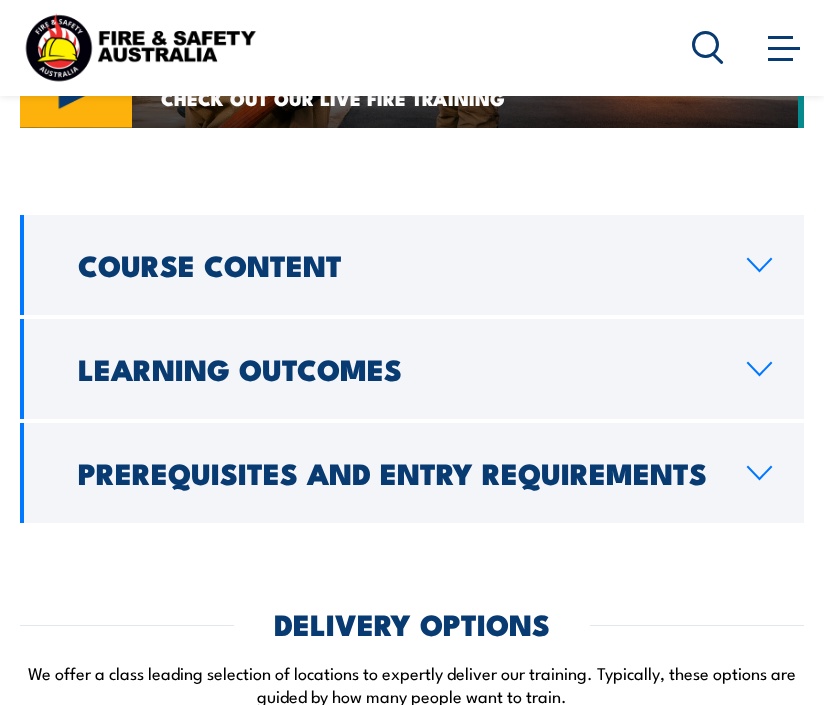 drag, startPoint x: 770, startPoint y: 207, endPoint x: 718, endPoint y: 234, distance: 58.59181 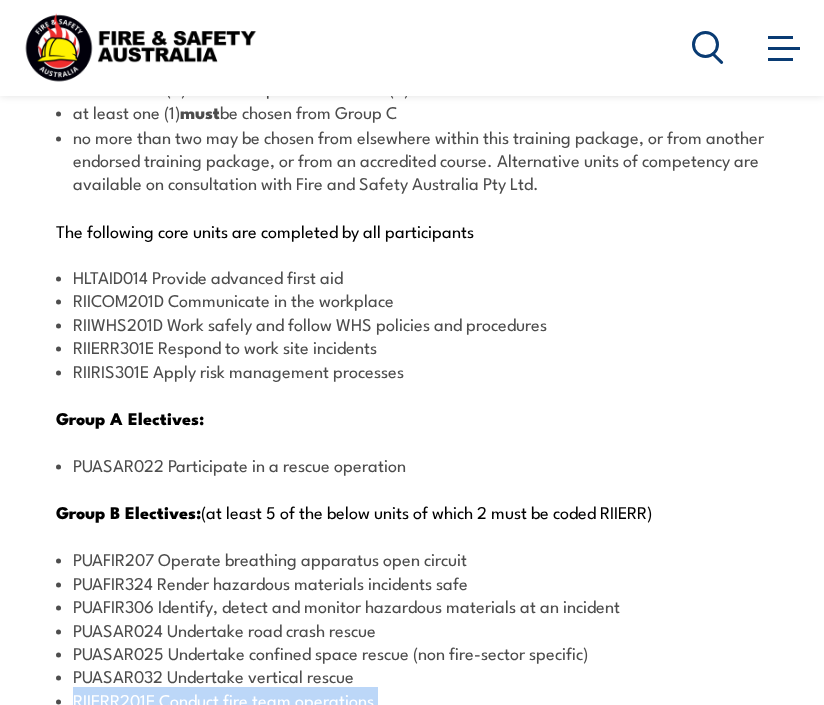 scroll, scrollTop: 3116, scrollLeft: 0, axis: vertical 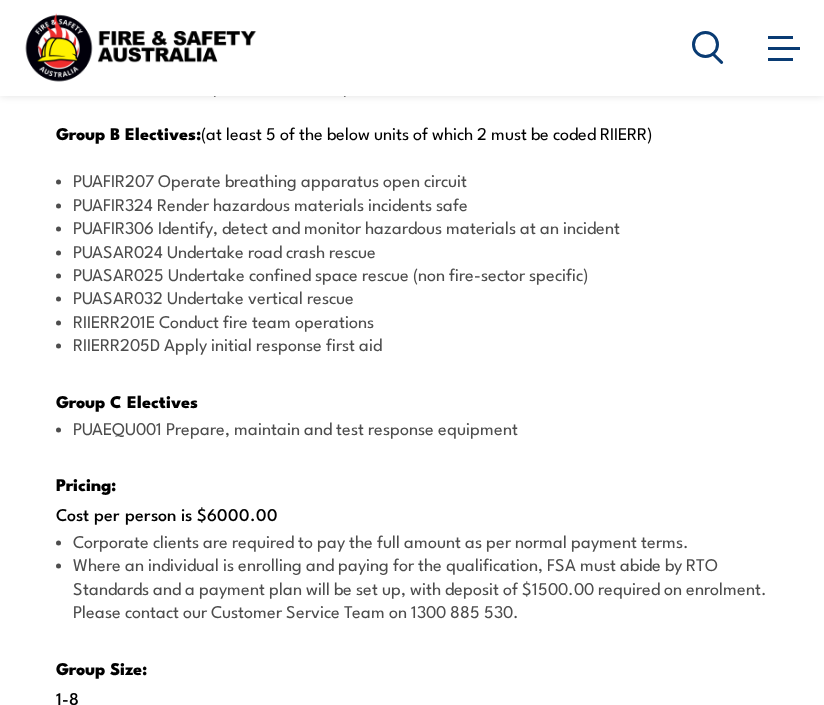 click on "PUAEQU001 Prepare, maintain and test response equipment" at bounding box center (412, 427) 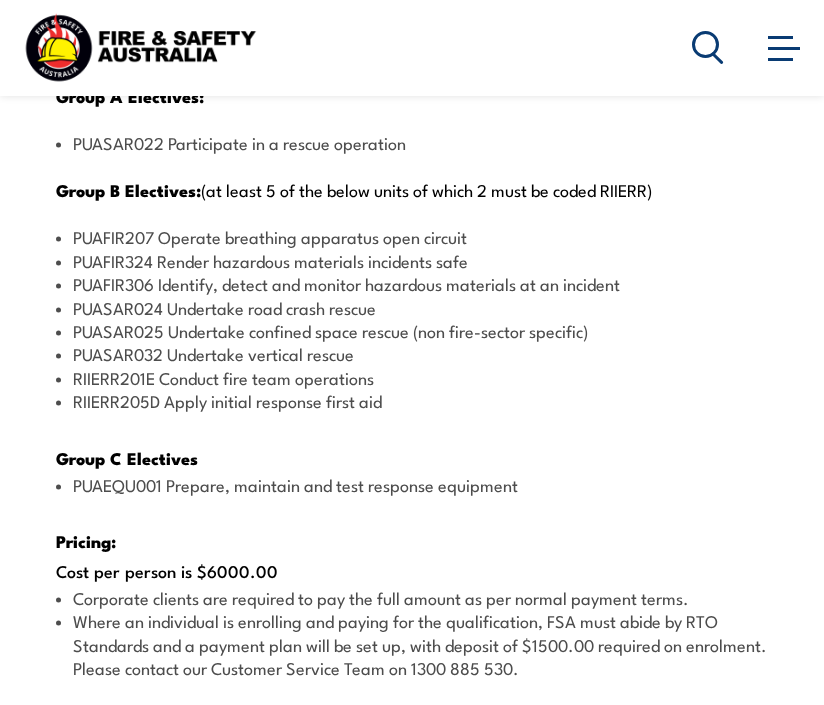 scroll, scrollTop: 2916, scrollLeft: 0, axis: vertical 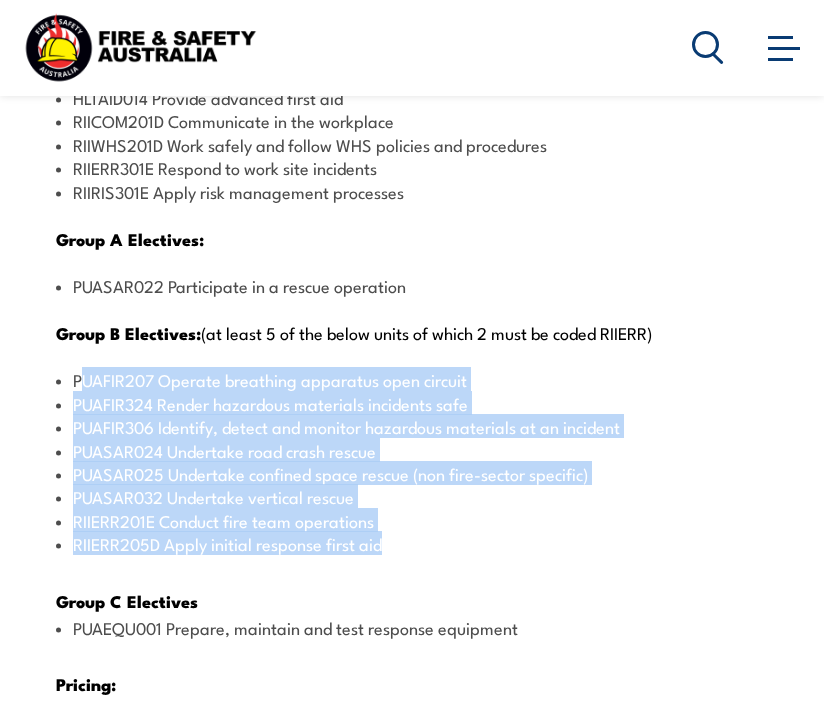 drag, startPoint x: 80, startPoint y: 308, endPoint x: 613, endPoint y: 492, distance: 563.8661 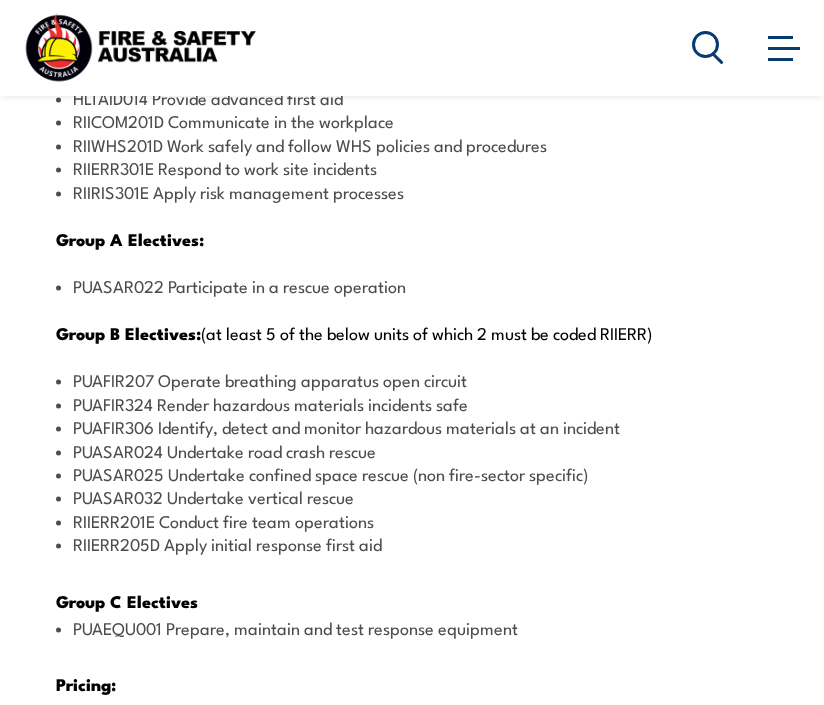 click on "PUAFIR207 Operate breathing apparatus open circuit" at bounding box center (412, 379) 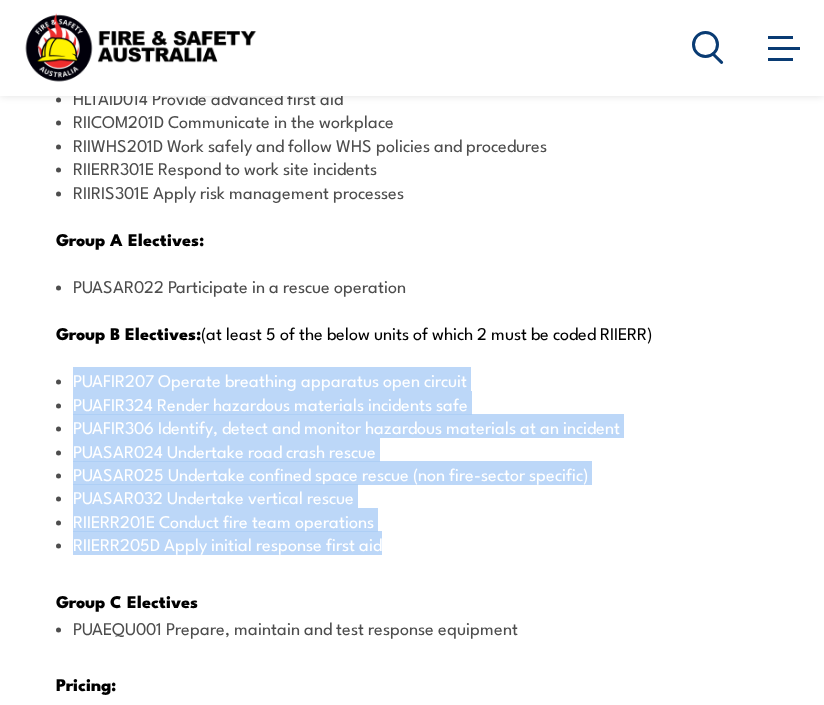 drag, startPoint x: 71, startPoint y: 308, endPoint x: 443, endPoint y: 469, distance: 405.34552 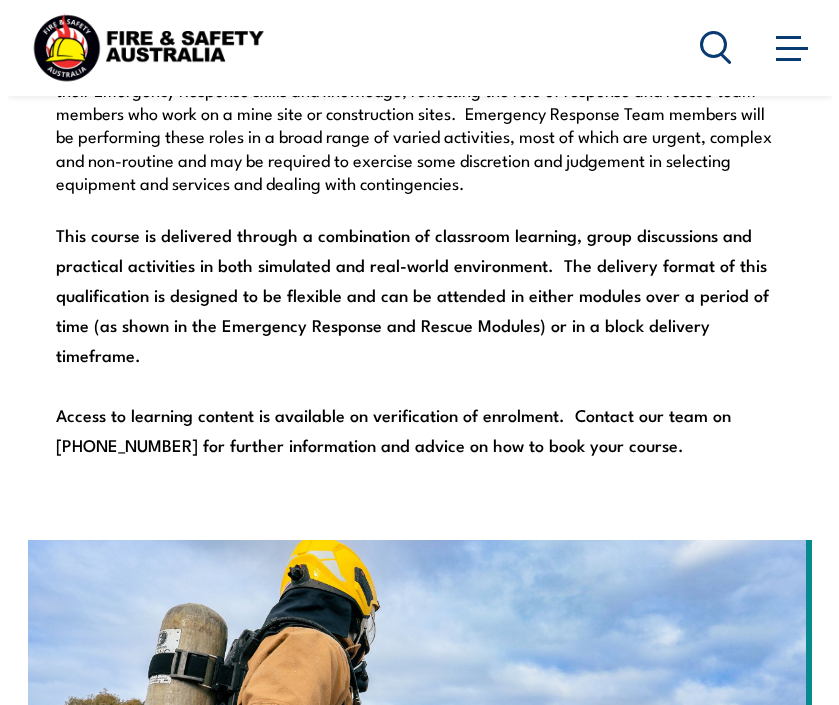 scroll, scrollTop: 1816, scrollLeft: 0, axis: vertical 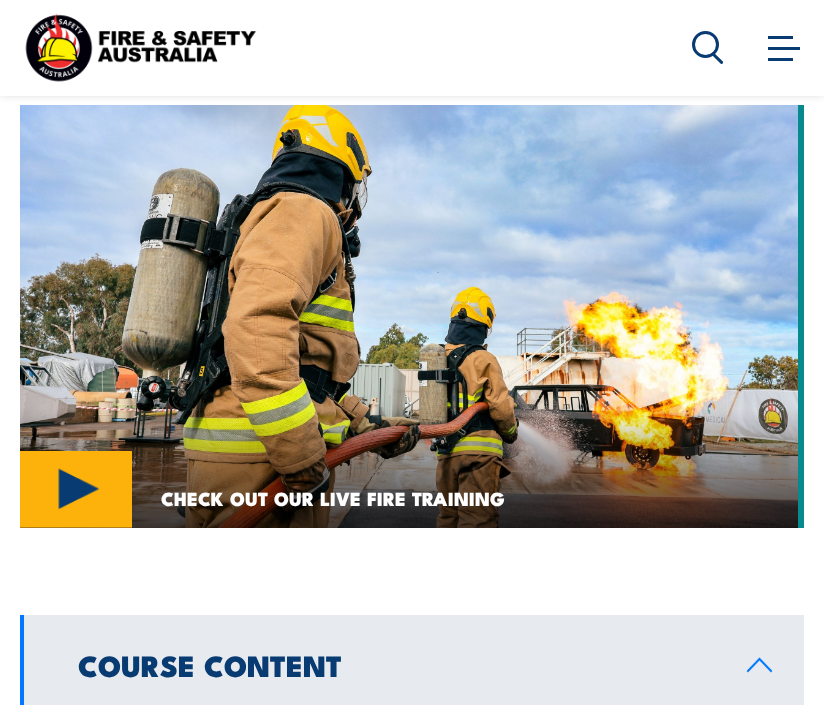 click at bounding box center [412, 316] 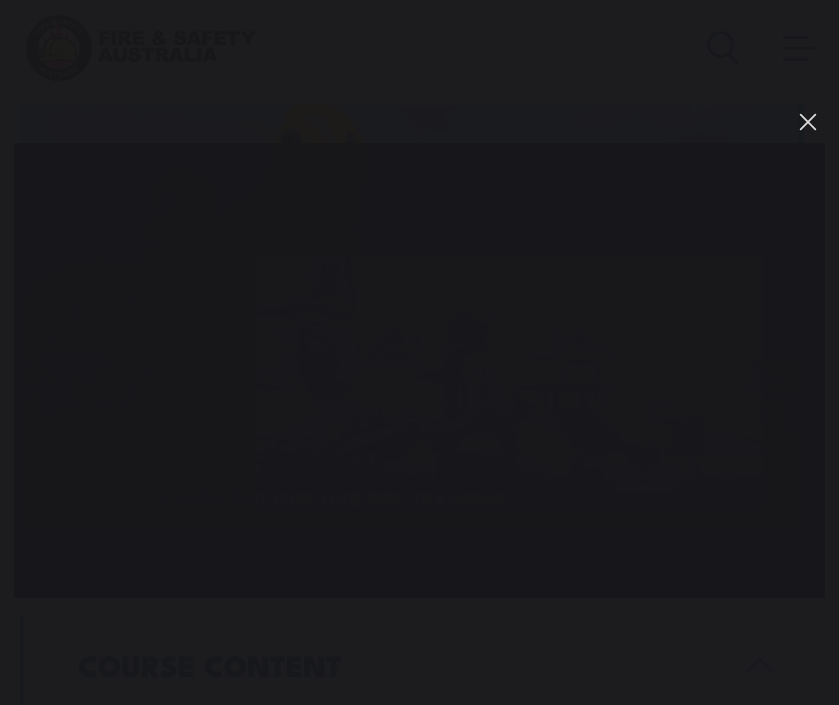 click at bounding box center [808, 122] 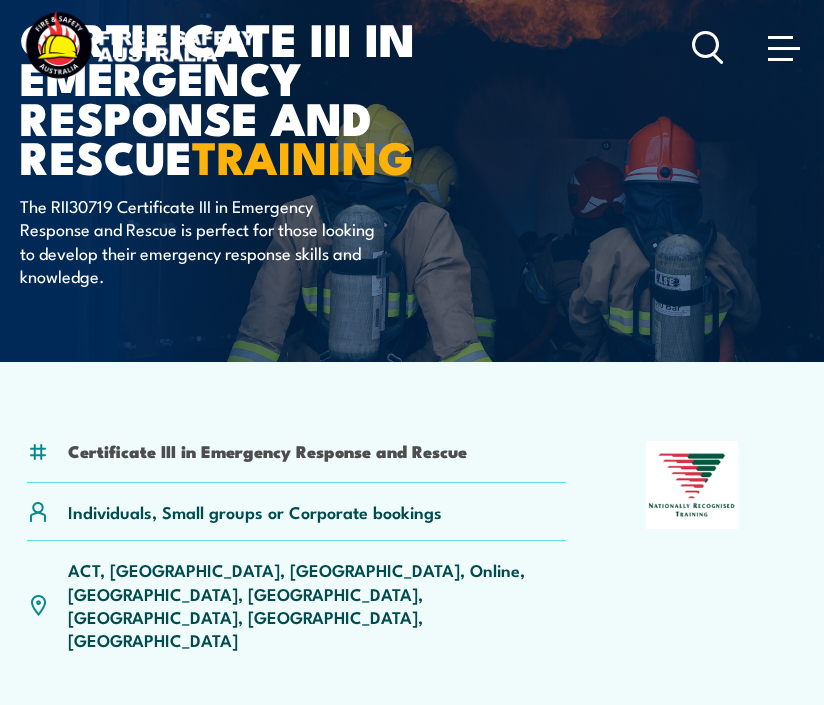scroll, scrollTop: 0, scrollLeft: 0, axis: both 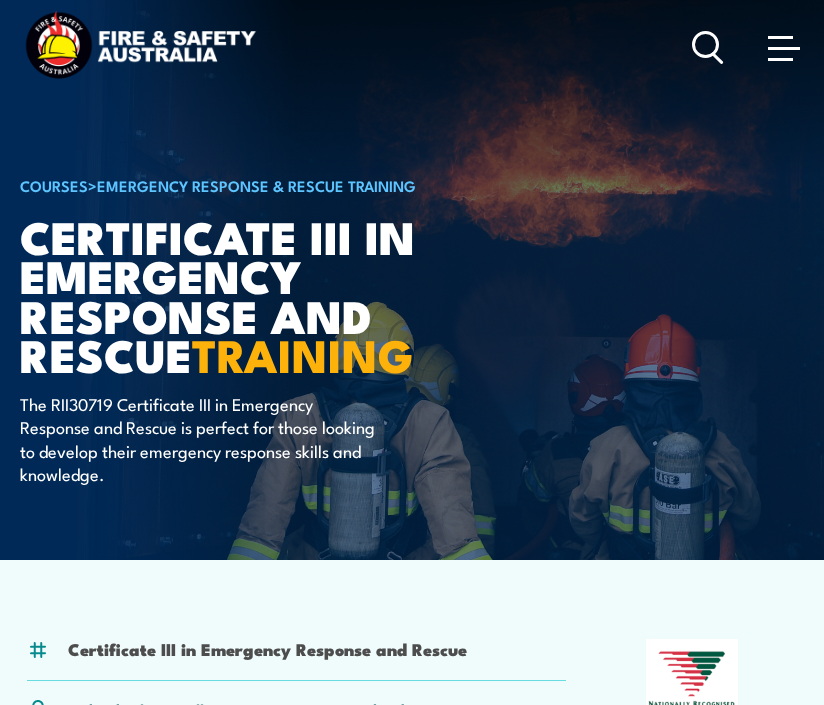click on "Emergency Response & Rescue Training" at bounding box center [256, 185] 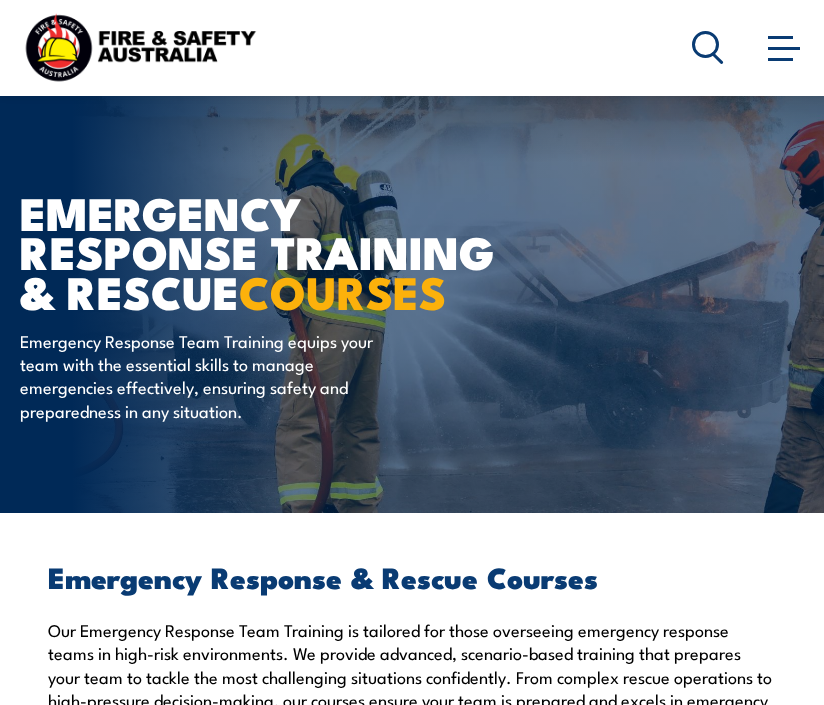 scroll, scrollTop: 500, scrollLeft: 0, axis: vertical 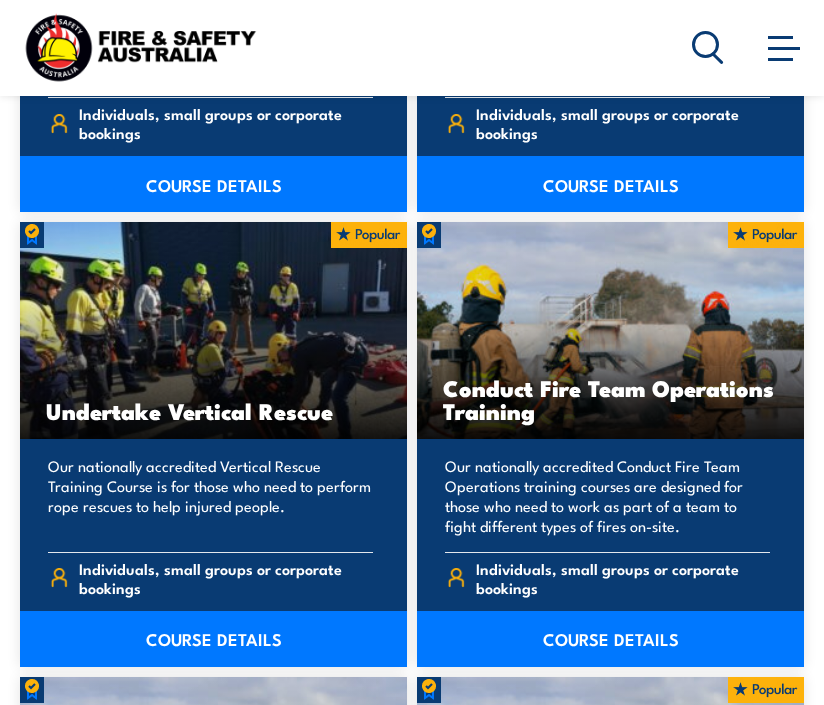 click on "Undertake Vertical Rescue" at bounding box center [213, 330] 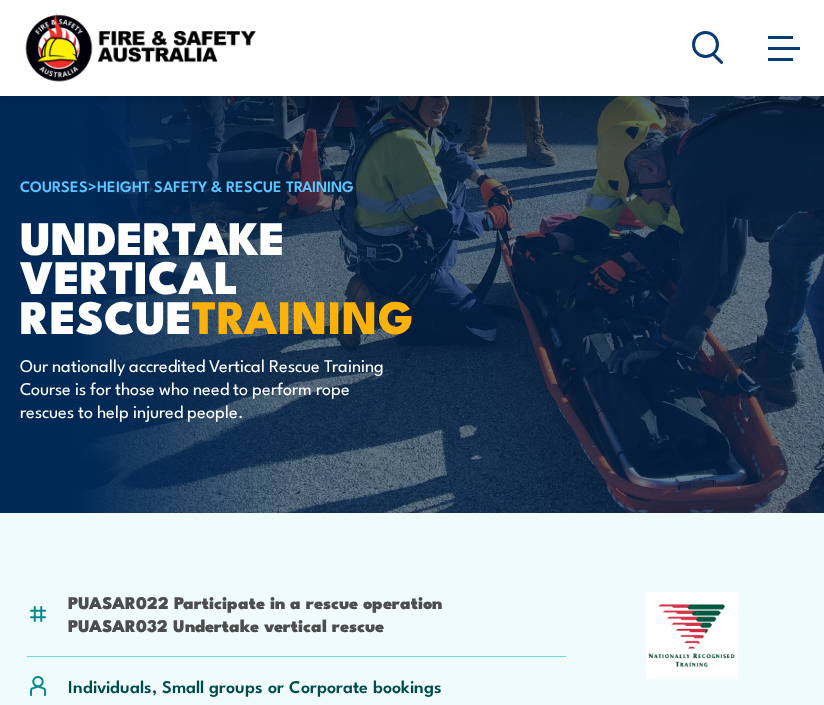 scroll, scrollTop: 500, scrollLeft: 0, axis: vertical 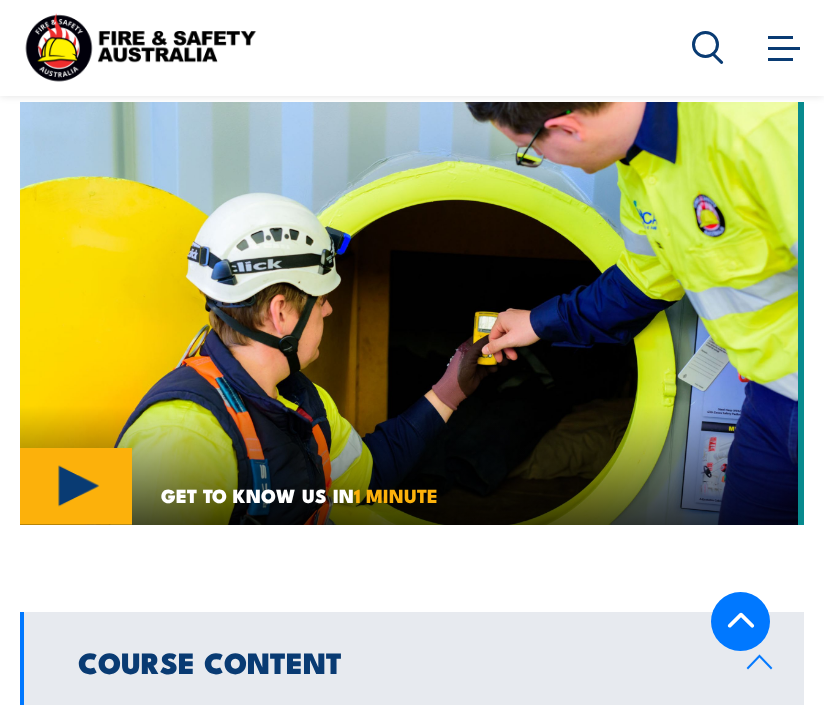 click at bounding box center (412, 313) 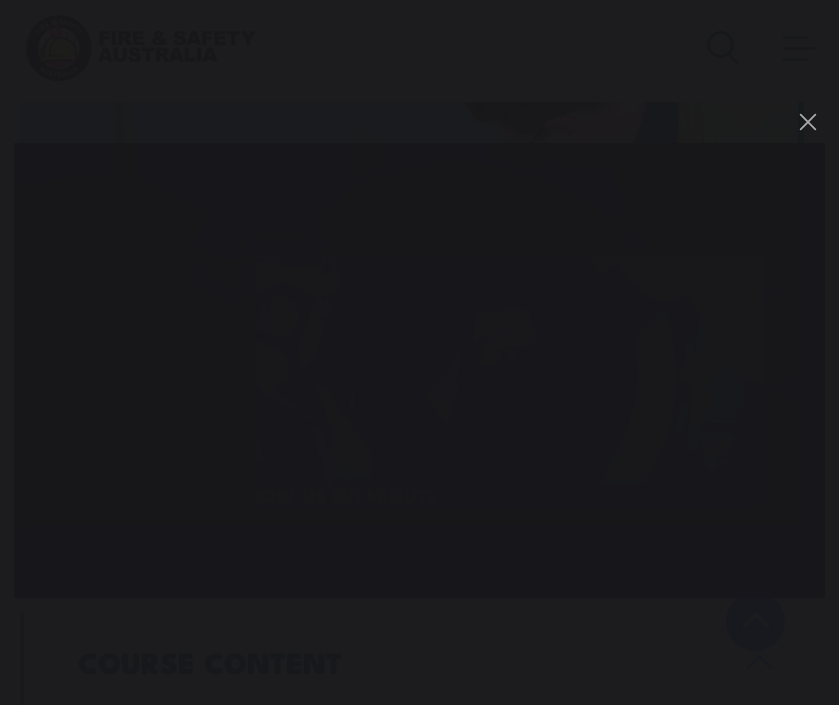click at bounding box center (419, 352) 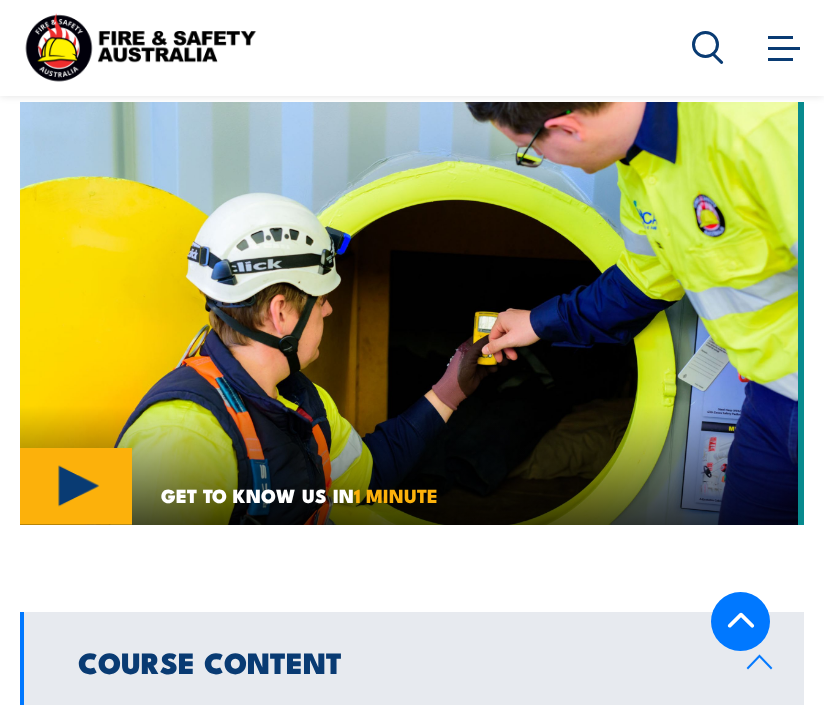click at bounding box center [412, 313] 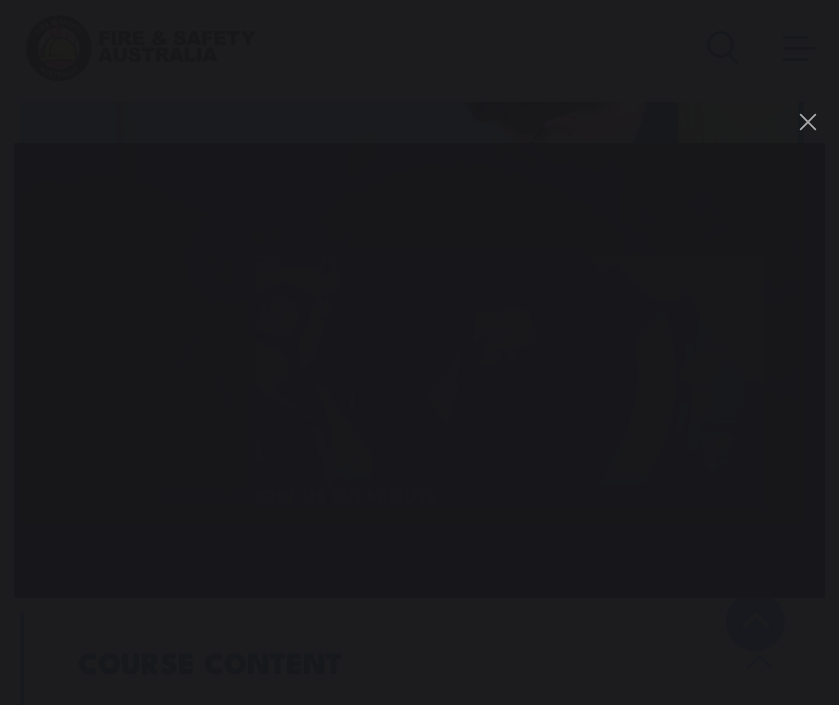 drag, startPoint x: 330, startPoint y: 598, endPoint x: 273, endPoint y: 661, distance: 84.95882 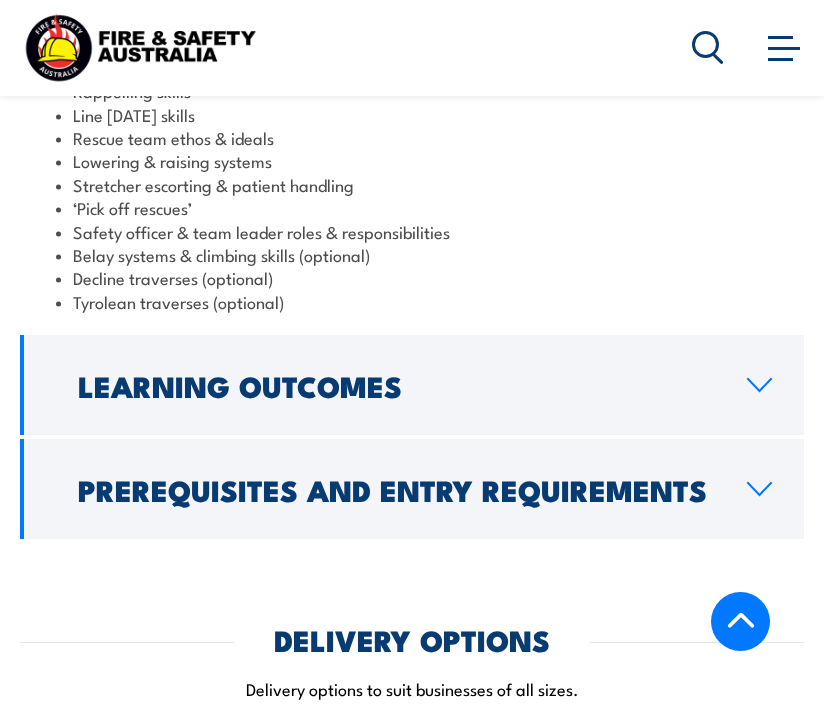 scroll, scrollTop: 2300, scrollLeft: 0, axis: vertical 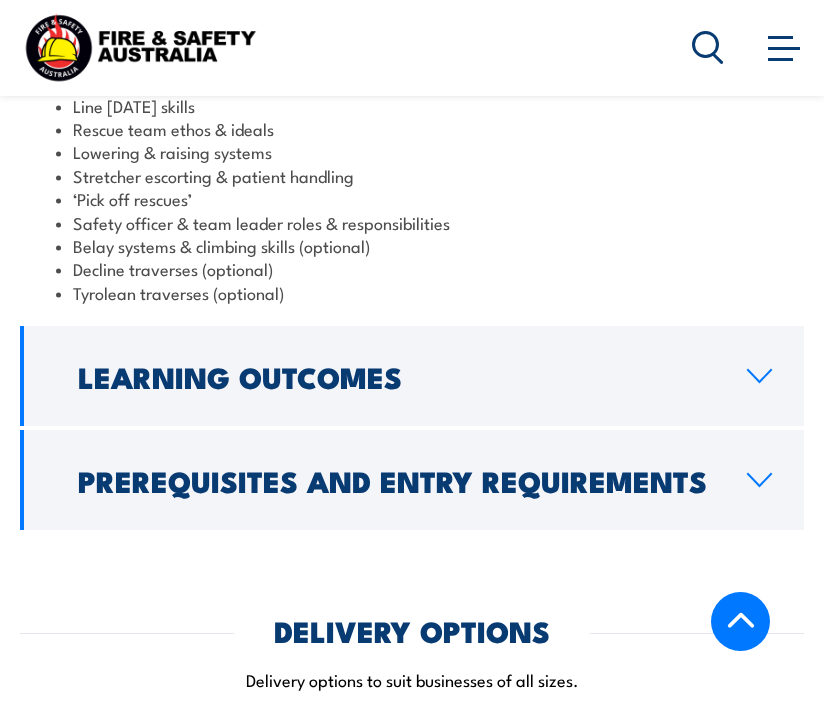 click on "Learning Outcomes" at bounding box center (412, 376) 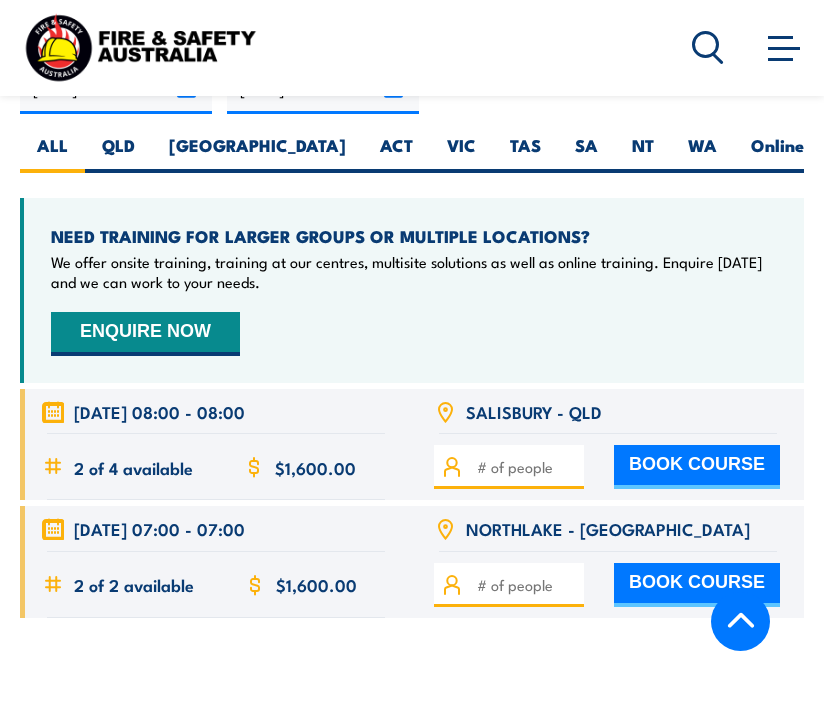 scroll, scrollTop: 3500, scrollLeft: 0, axis: vertical 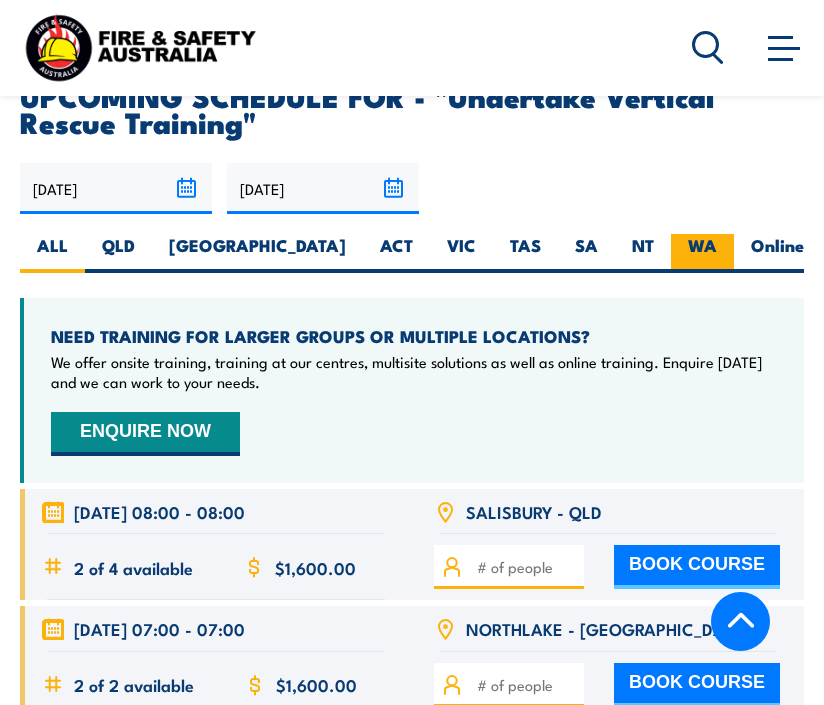 click on "WA" at bounding box center (702, 253) 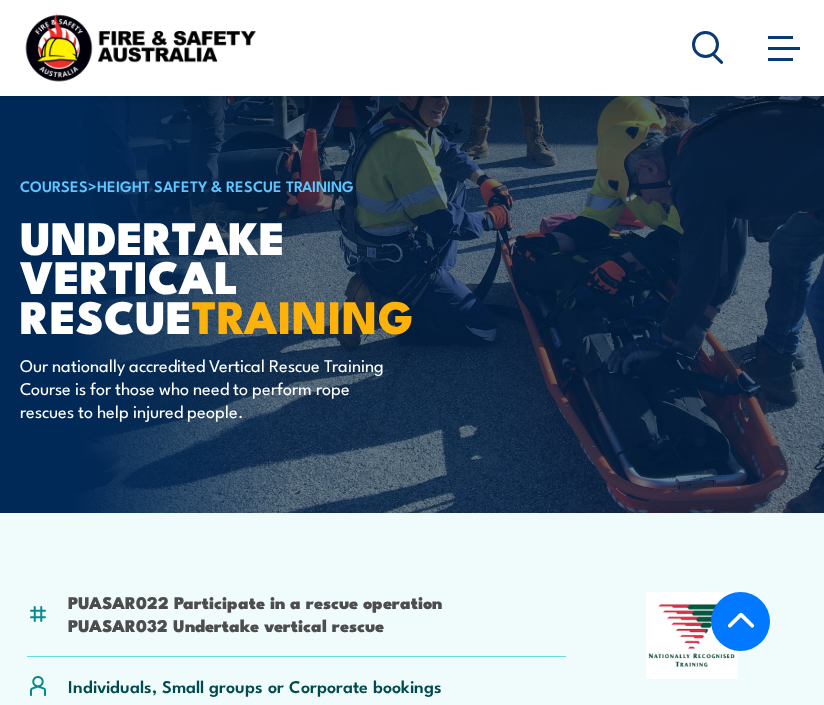 scroll, scrollTop: 3733, scrollLeft: 0, axis: vertical 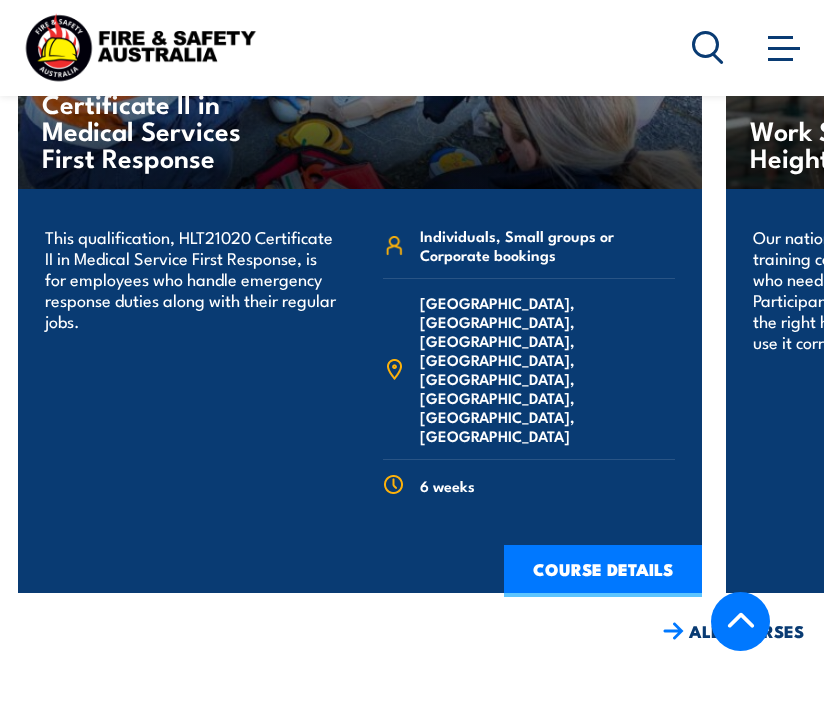 click on "ALL COURSES" at bounding box center [733, 631] 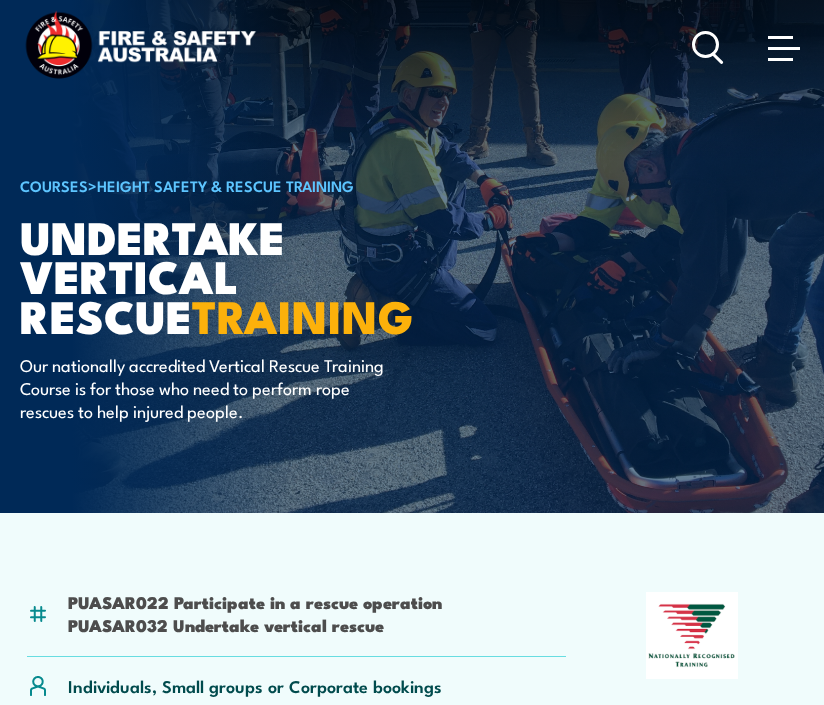scroll, scrollTop: 0, scrollLeft: 0, axis: both 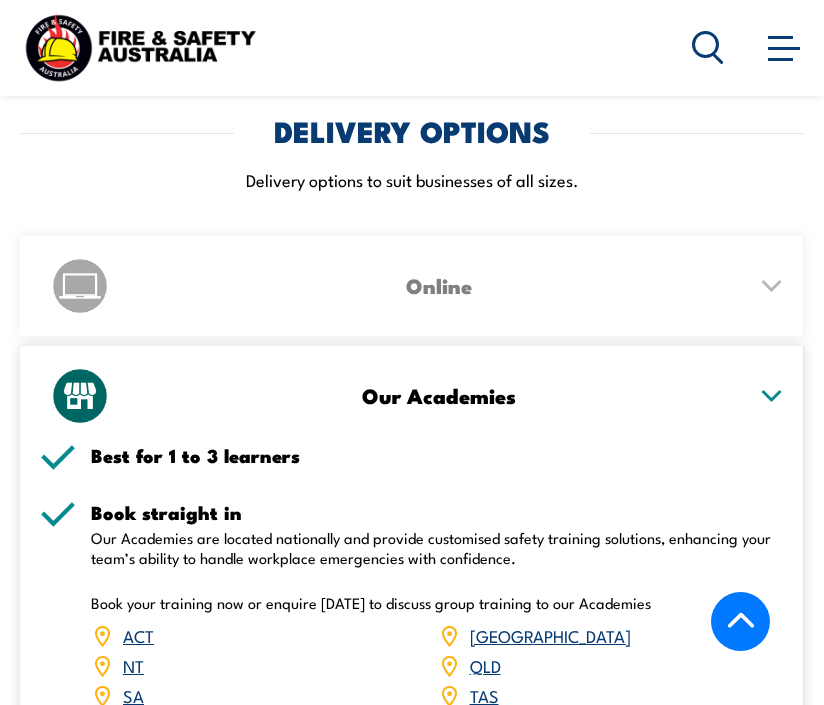 click at bounding box center (140, 47) 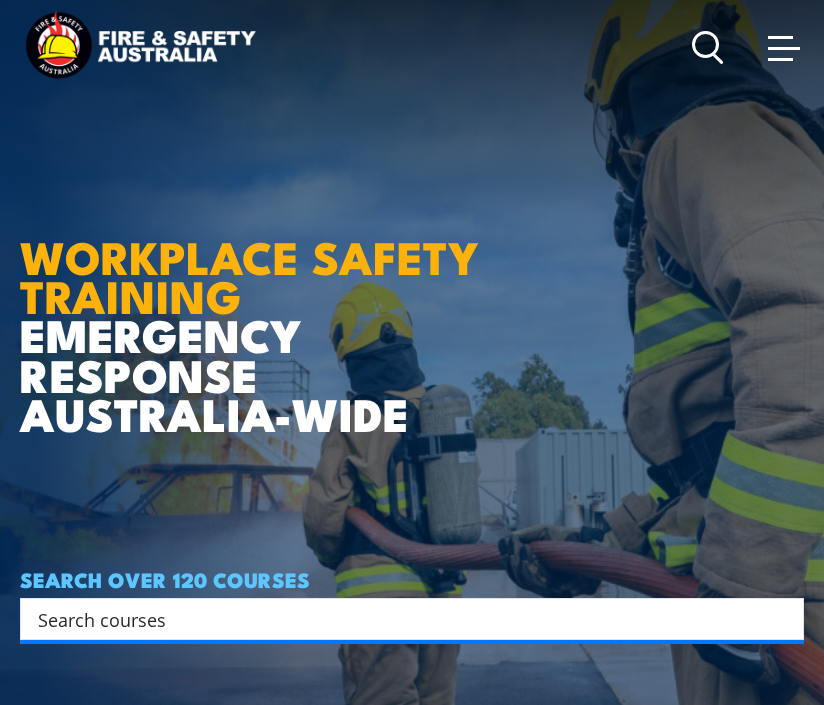 scroll, scrollTop: 0, scrollLeft: 0, axis: both 